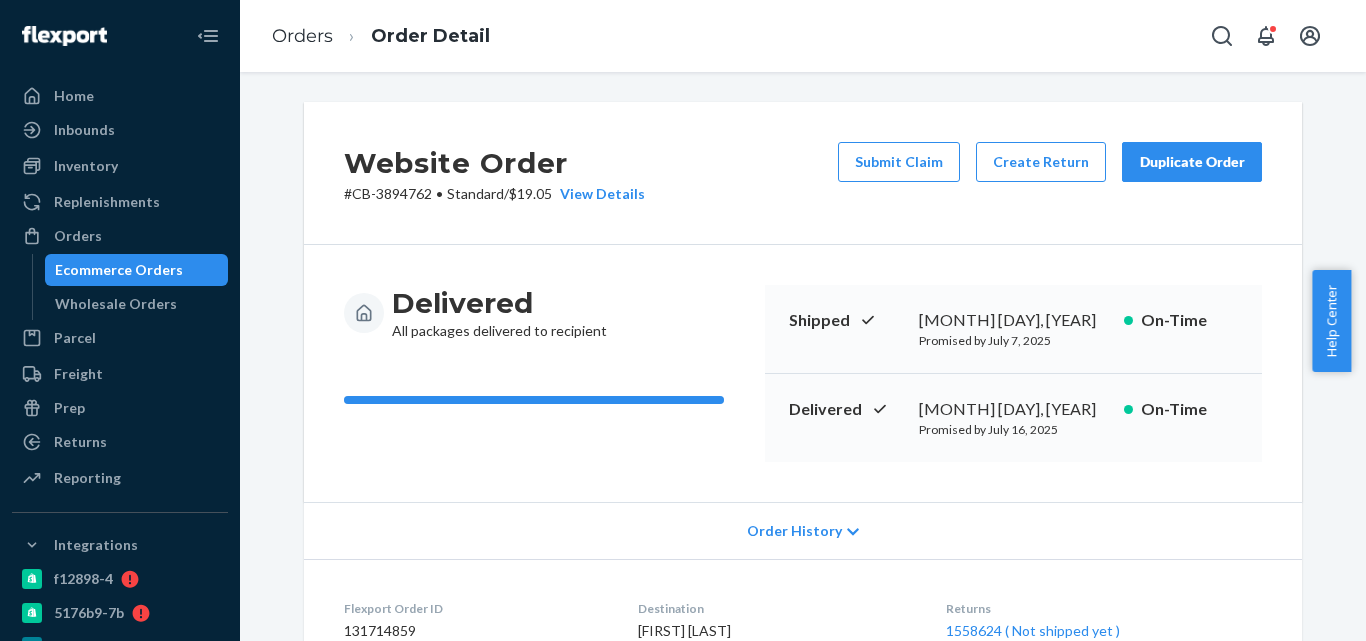 scroll, scrollTop: 0, scrollLeft: 0, axis: both 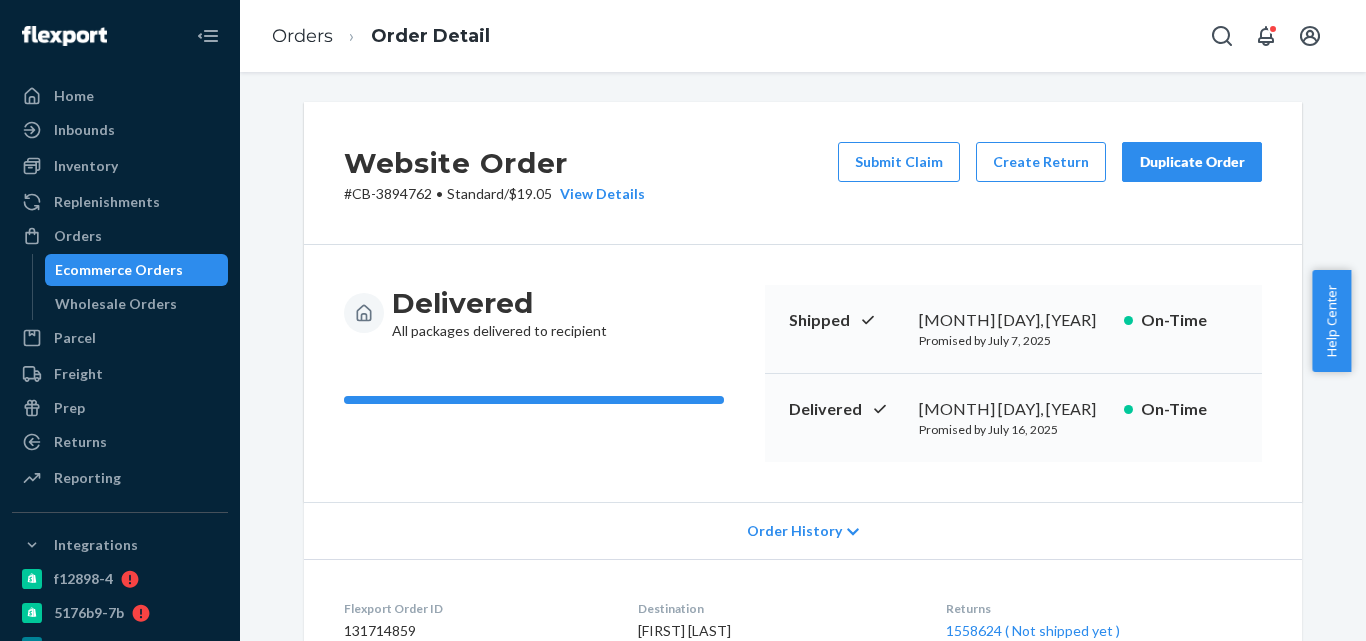 click on "Ecommerce Orders" at bounding box center [137, 270] 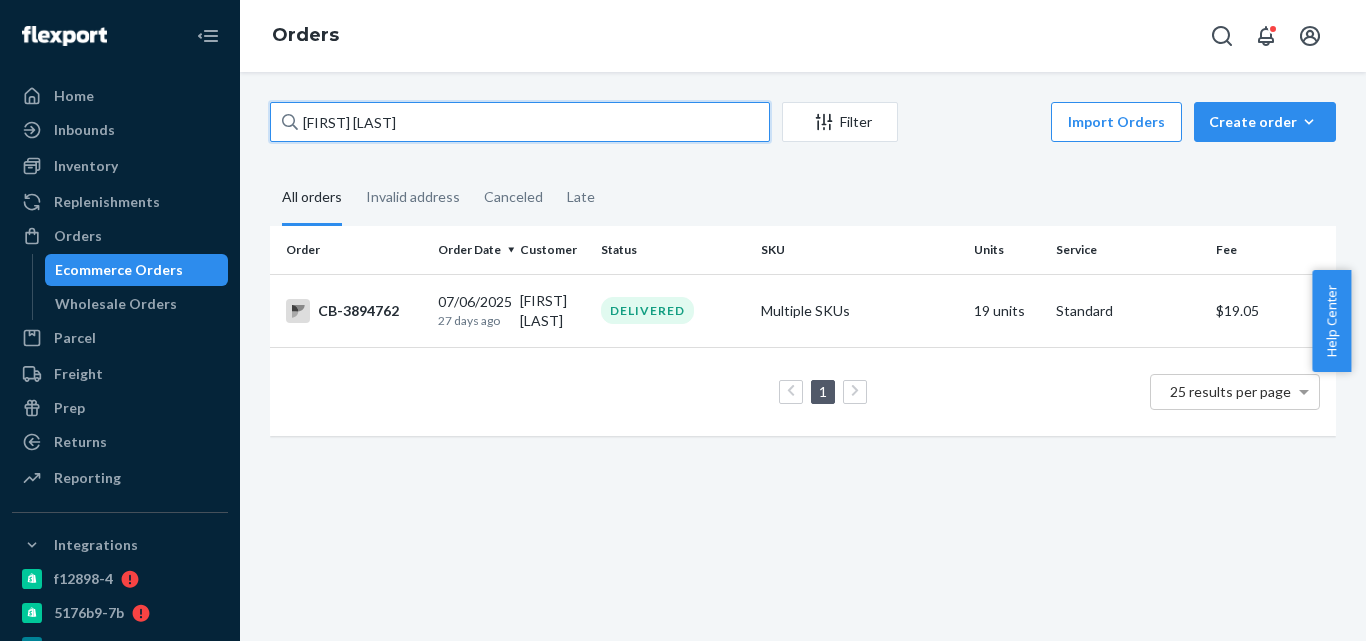paste on "3969134" 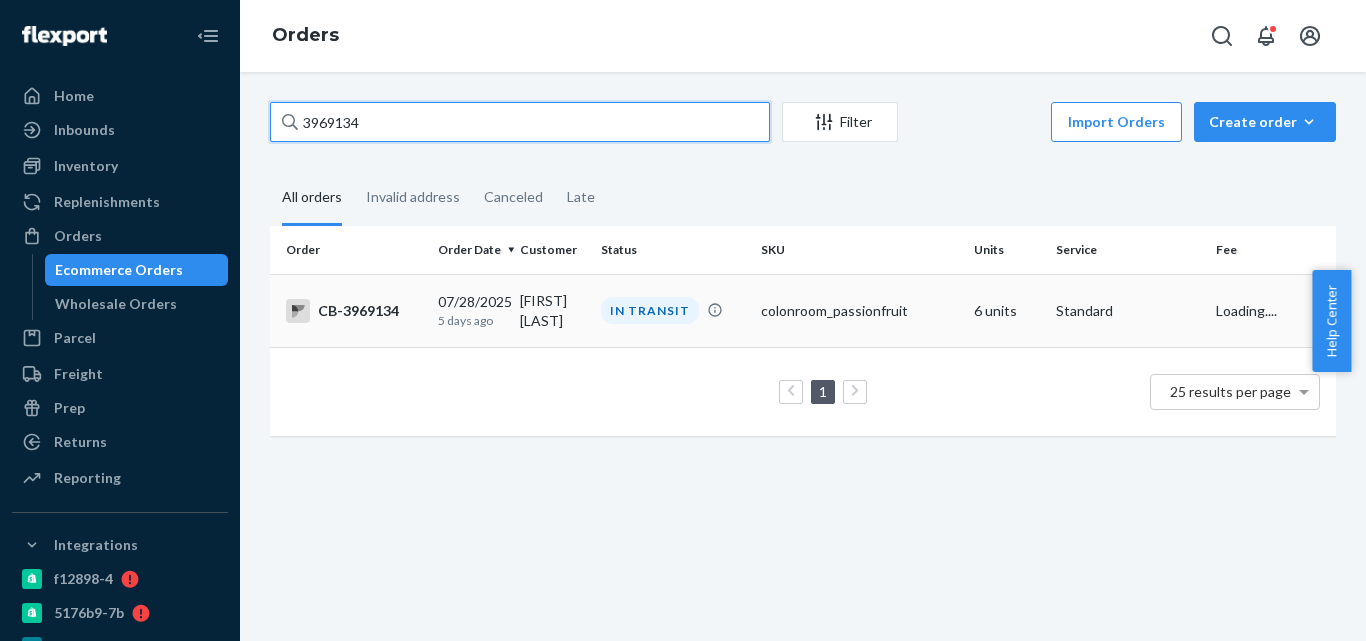 type on "3969134" 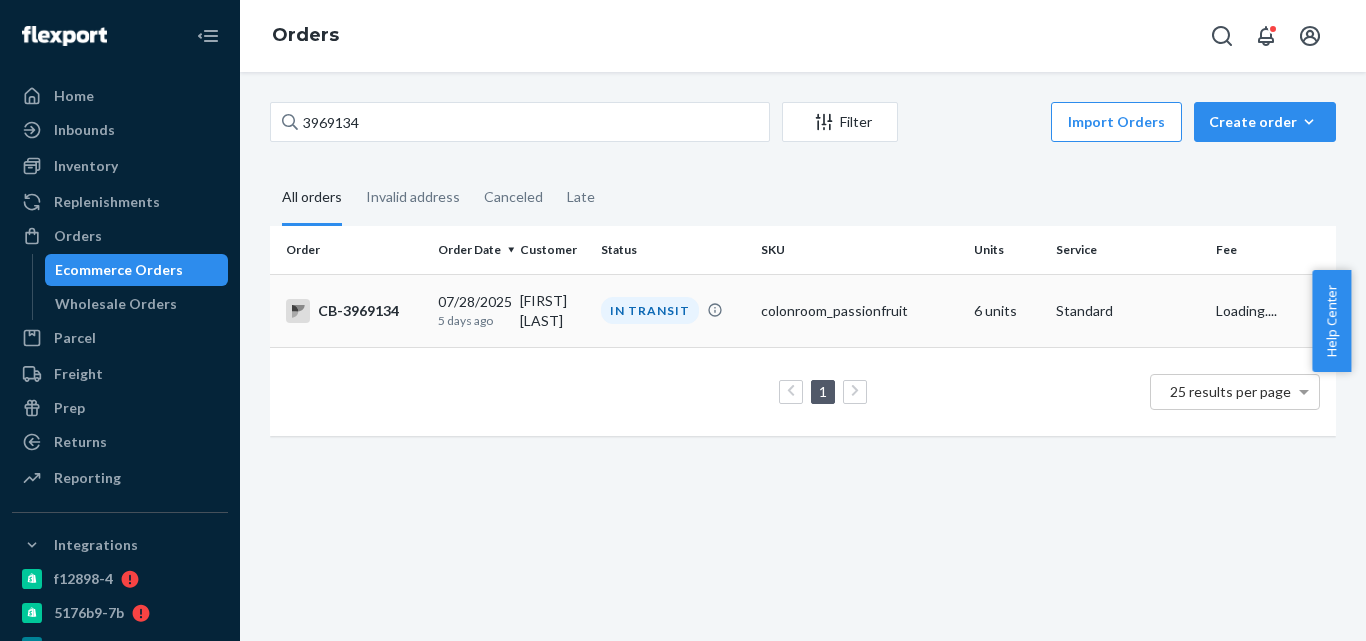 click on "[FIRST] [LAST]" at bounding box center (553, 310) 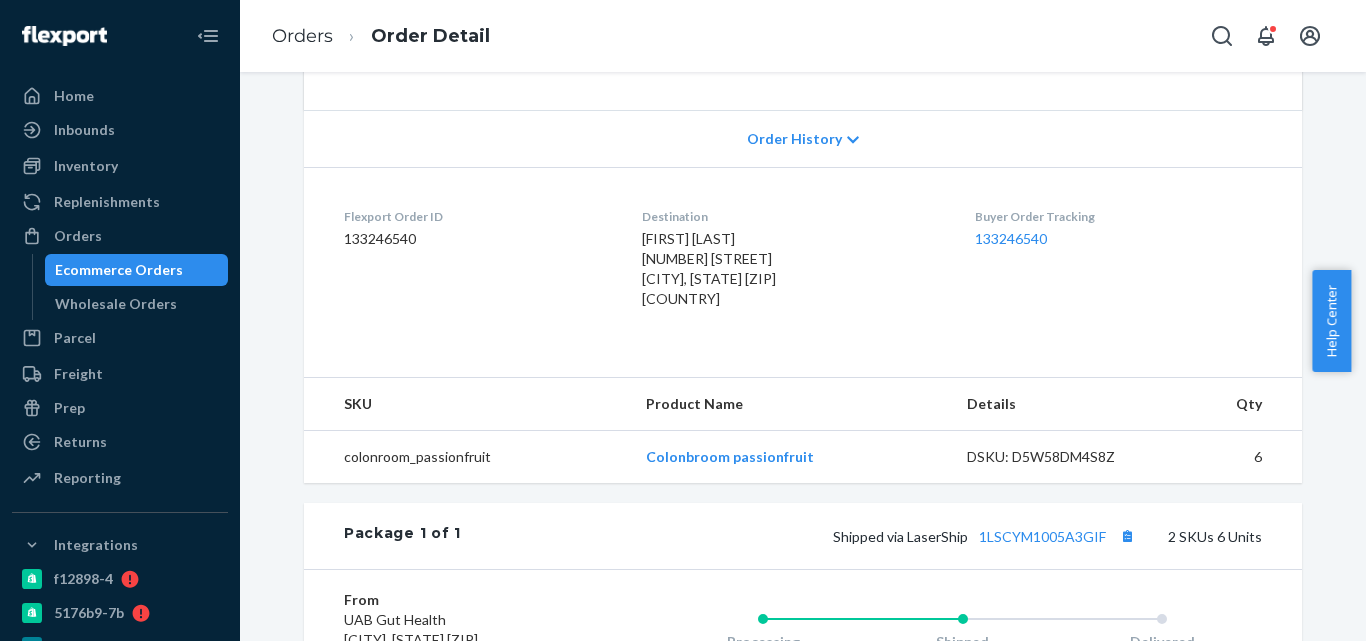 scroll, scrollTop: 400, scrollLeft: 0, axis: vertical 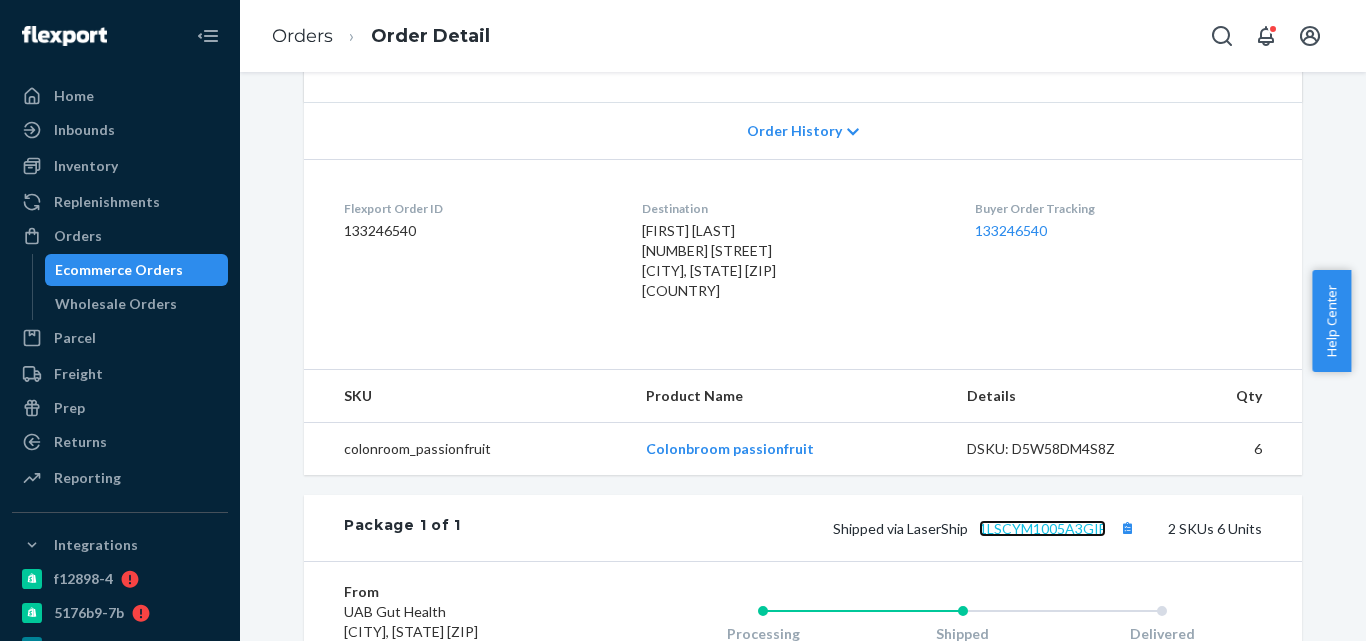 click on "1LSCYM1005A3GIF" at bounding box center [1042, 528] 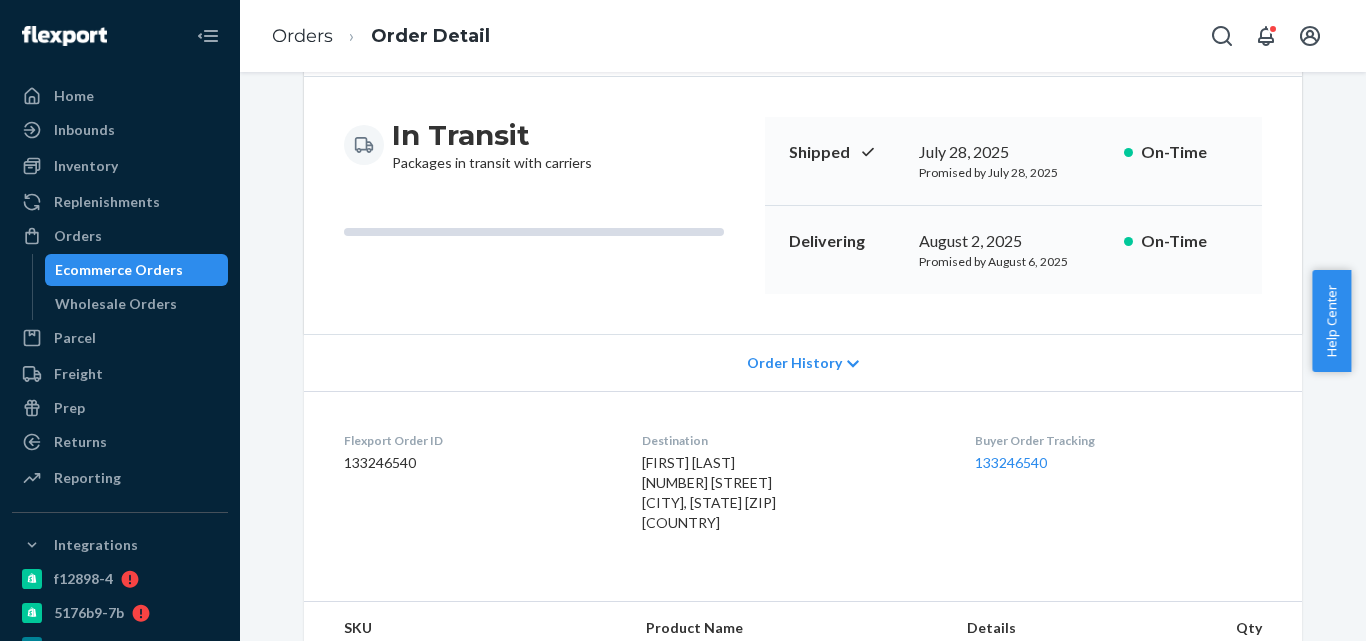 scroll, scrollTop: 0, scrollLeft: 0, axis: both 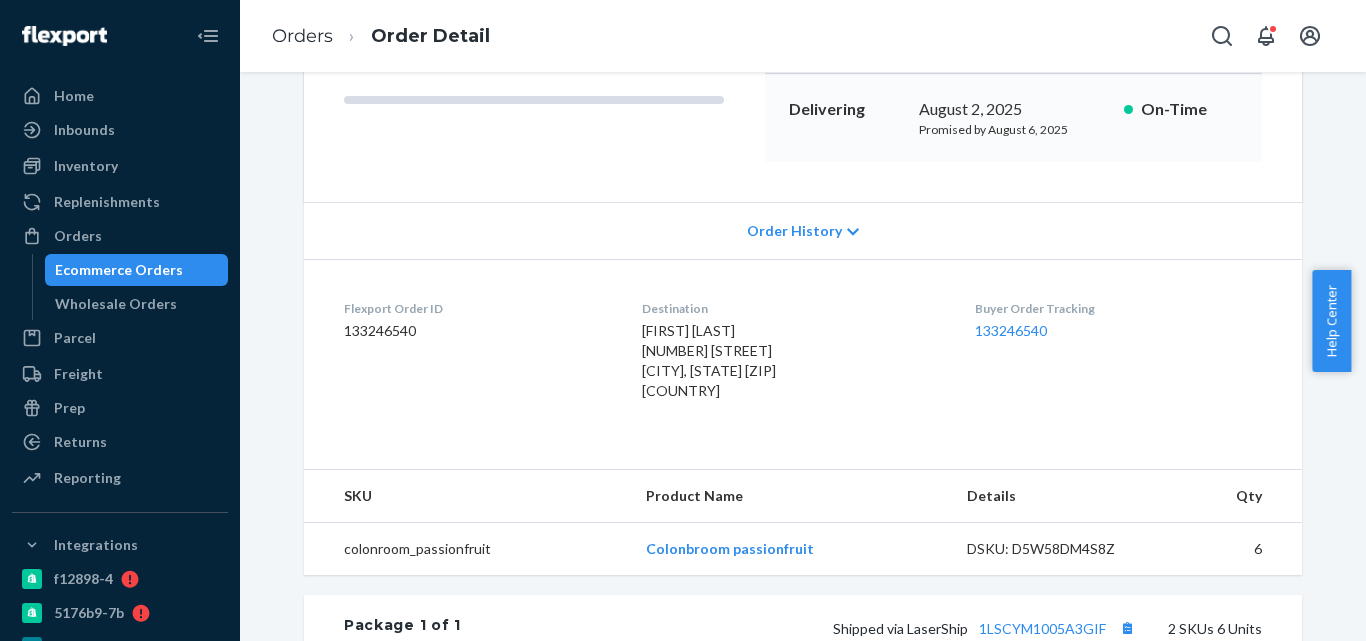click on "Ecommerce Orders" at bounding box center (137, 270) 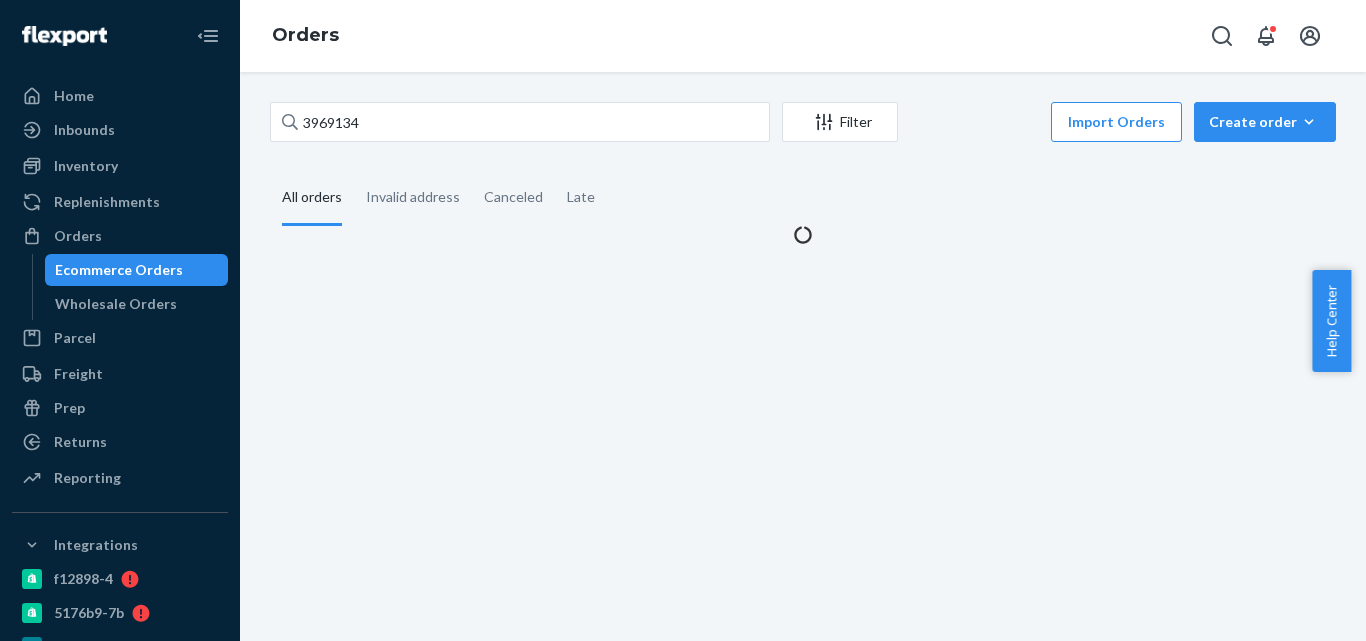 scroll, scrollTop: 0, scrollLeft: 0, axis: both 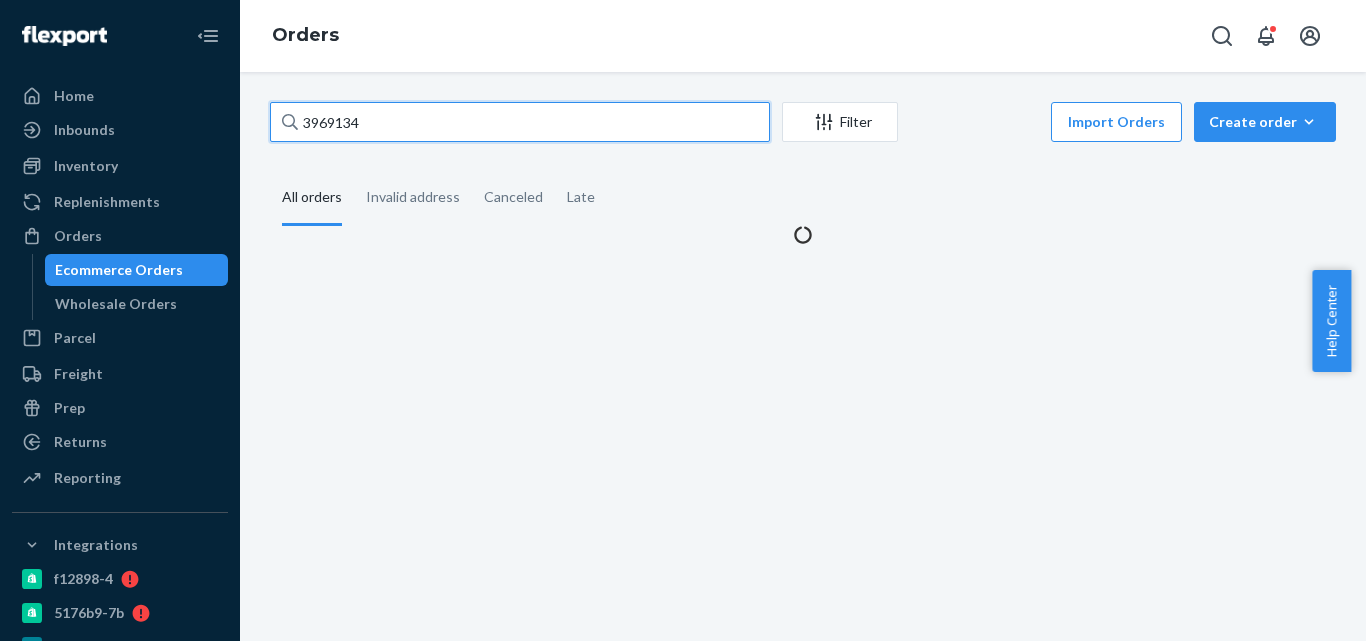 paste on "3903182" 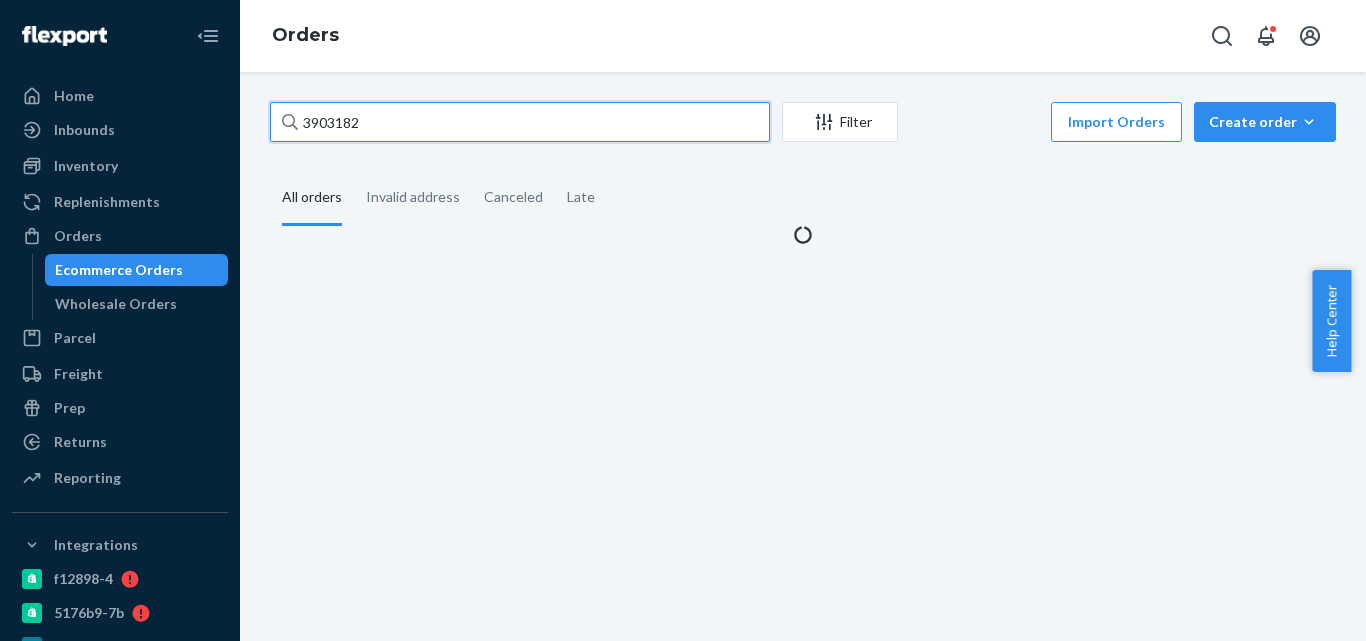 drag, startPoint x: 312, startPoint y: 132, endPoint x: 260, endPoint y: 132, distance: 52 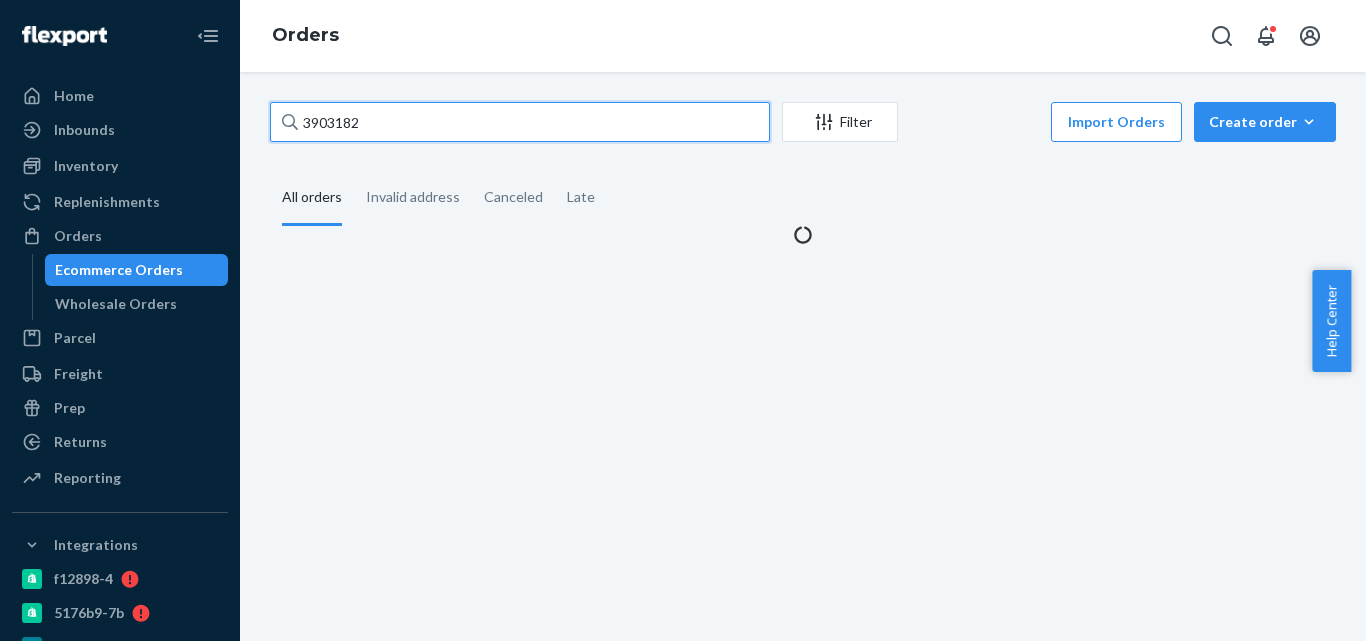 click on "3903182 Filter Import Orders Create order Ecommerce order Removal order All orders Invalid address Canceled Late" at bounding box center [803, 173] 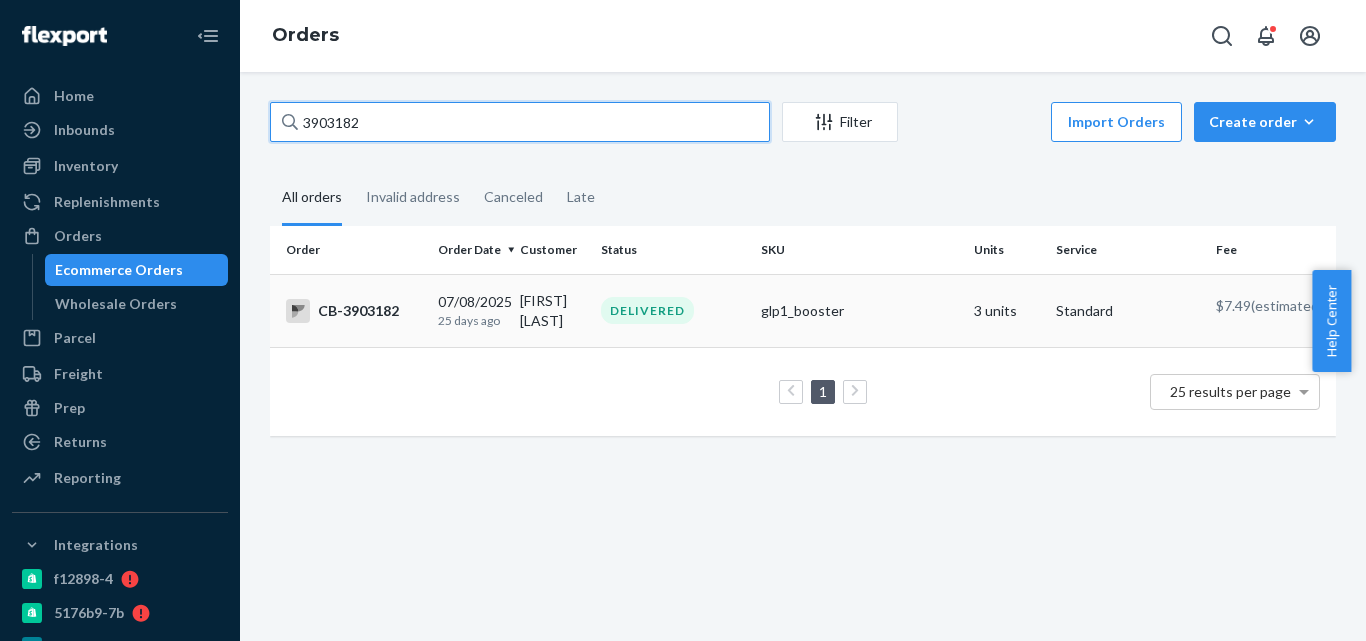 type on "3903182" 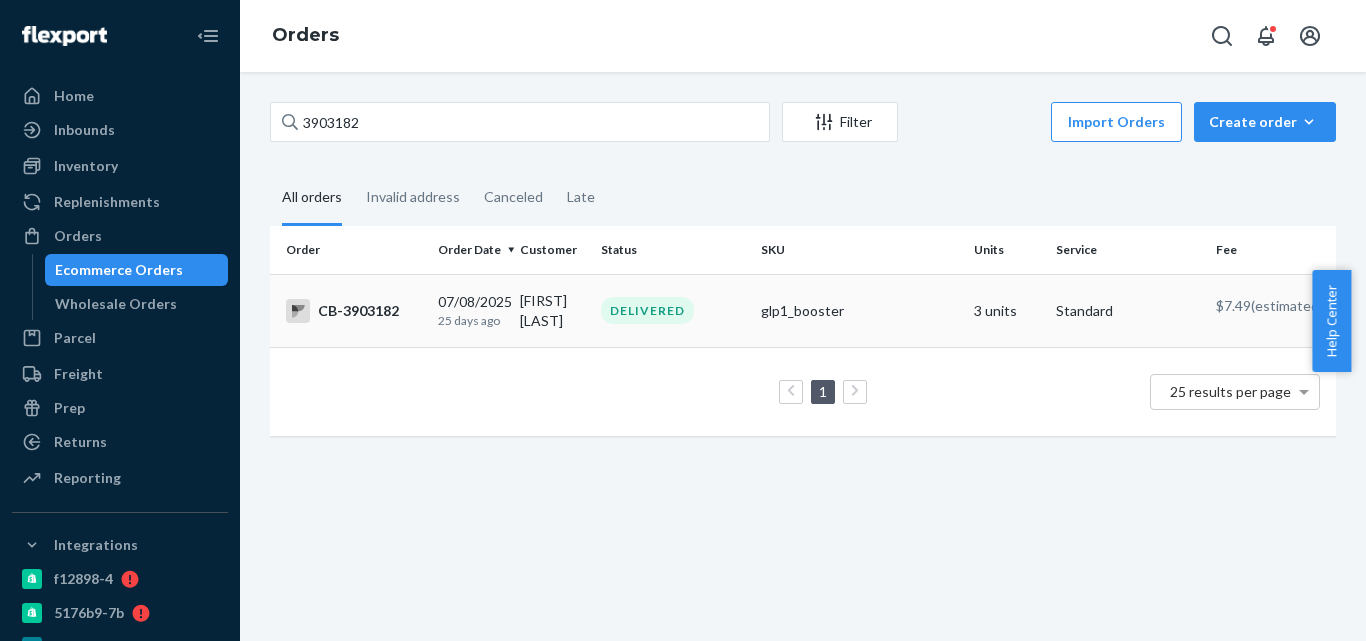 click on "DELIVERED" at bounding box center [673, 310] 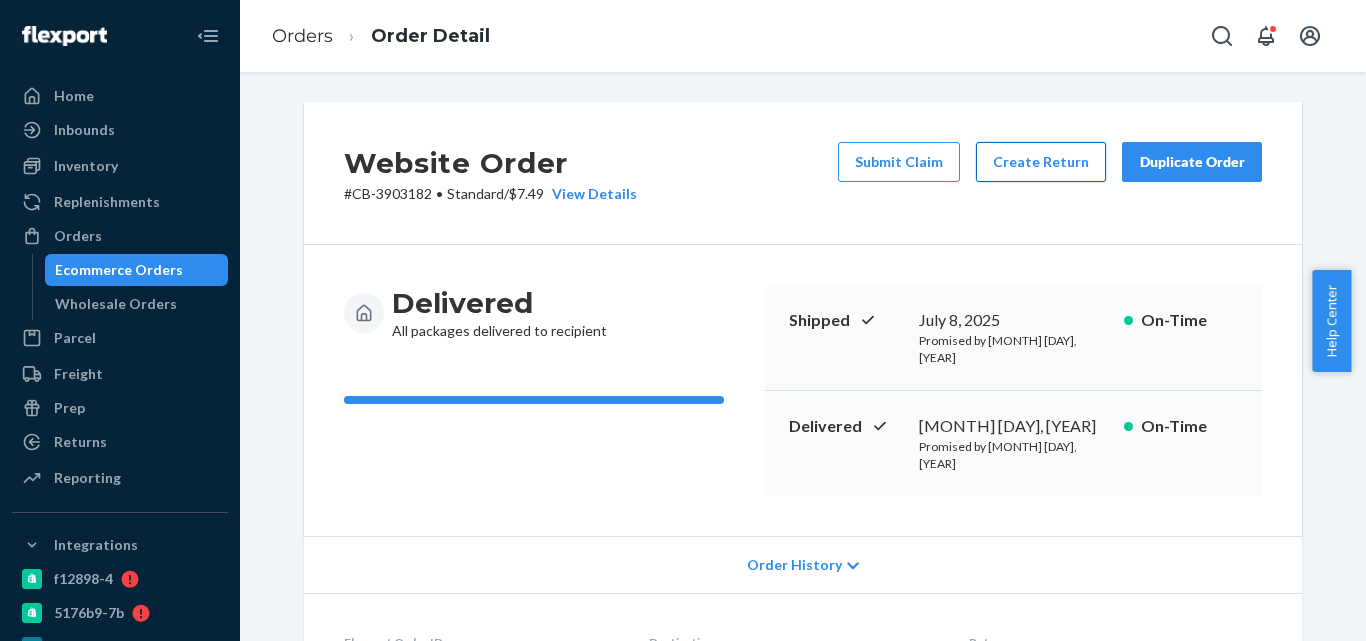click on "Create Return" at bounding box center [1041, 162] 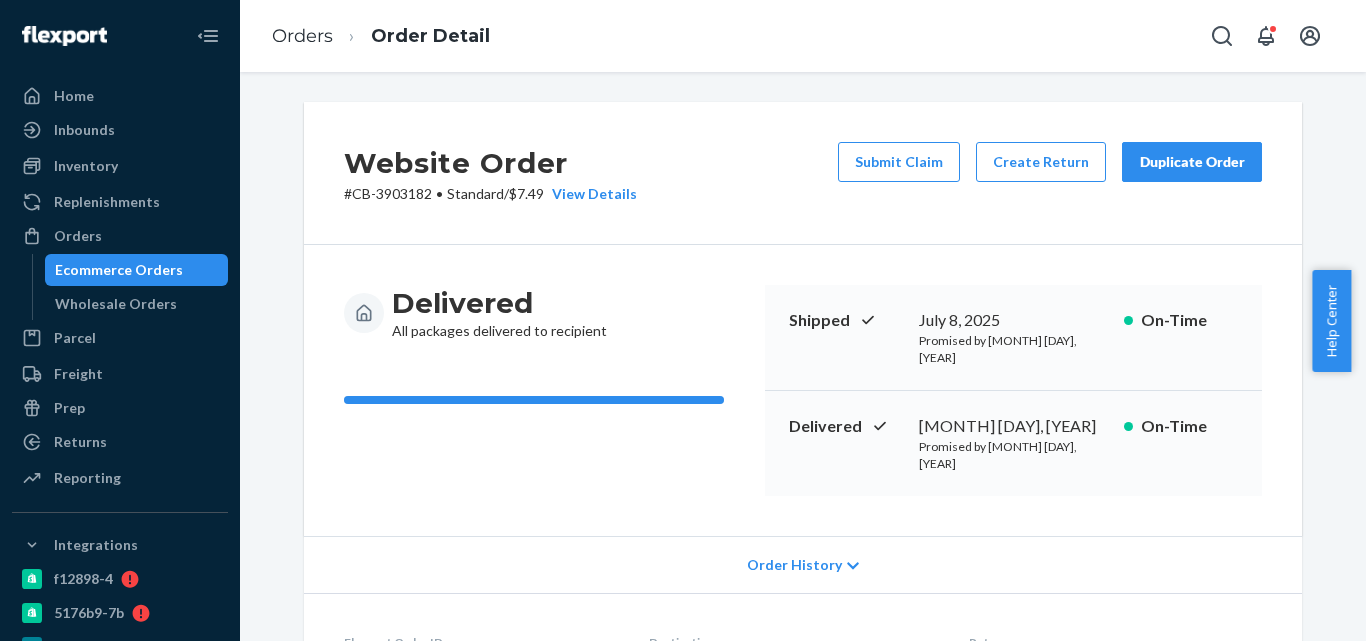 click on "Ecommerce Orders" at bounding box center [119, 270] 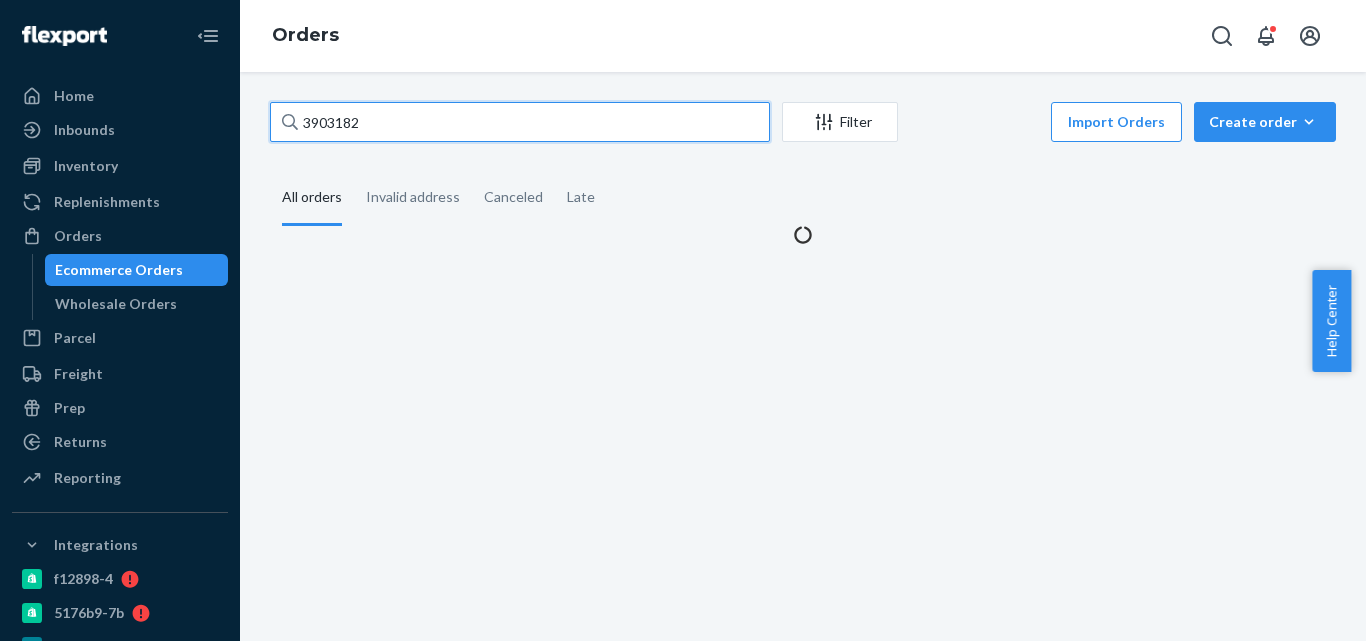 paste on "3987779" 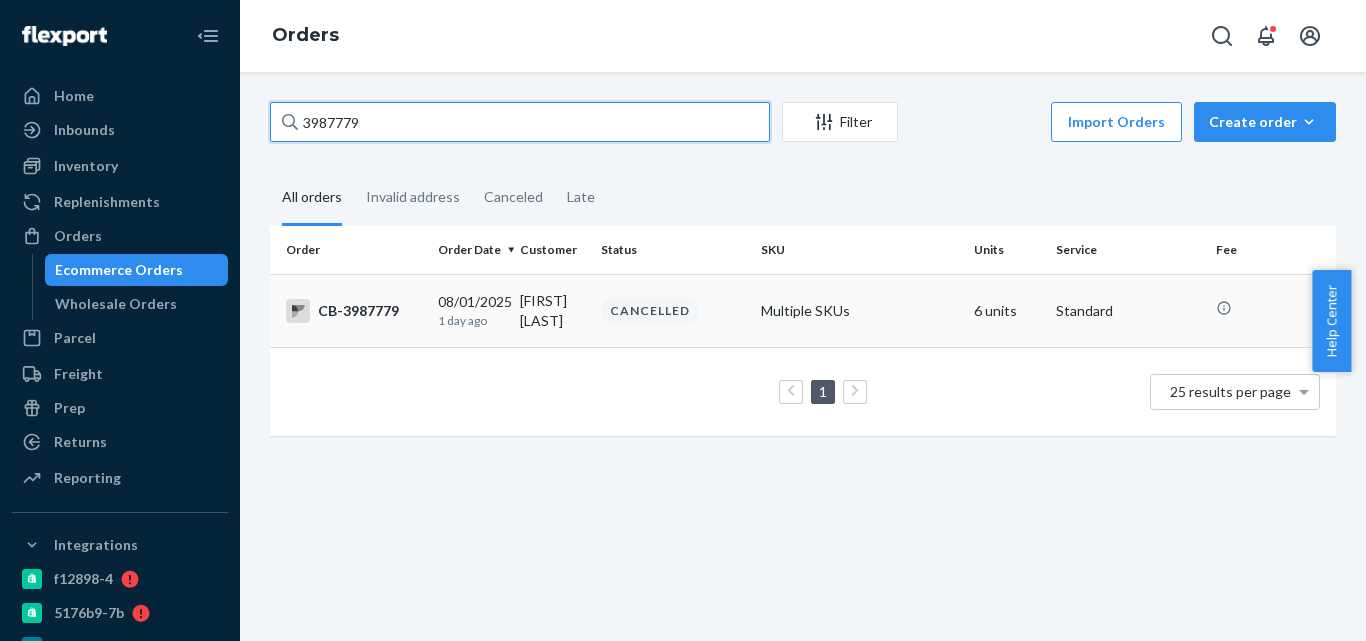 type on "3987779" 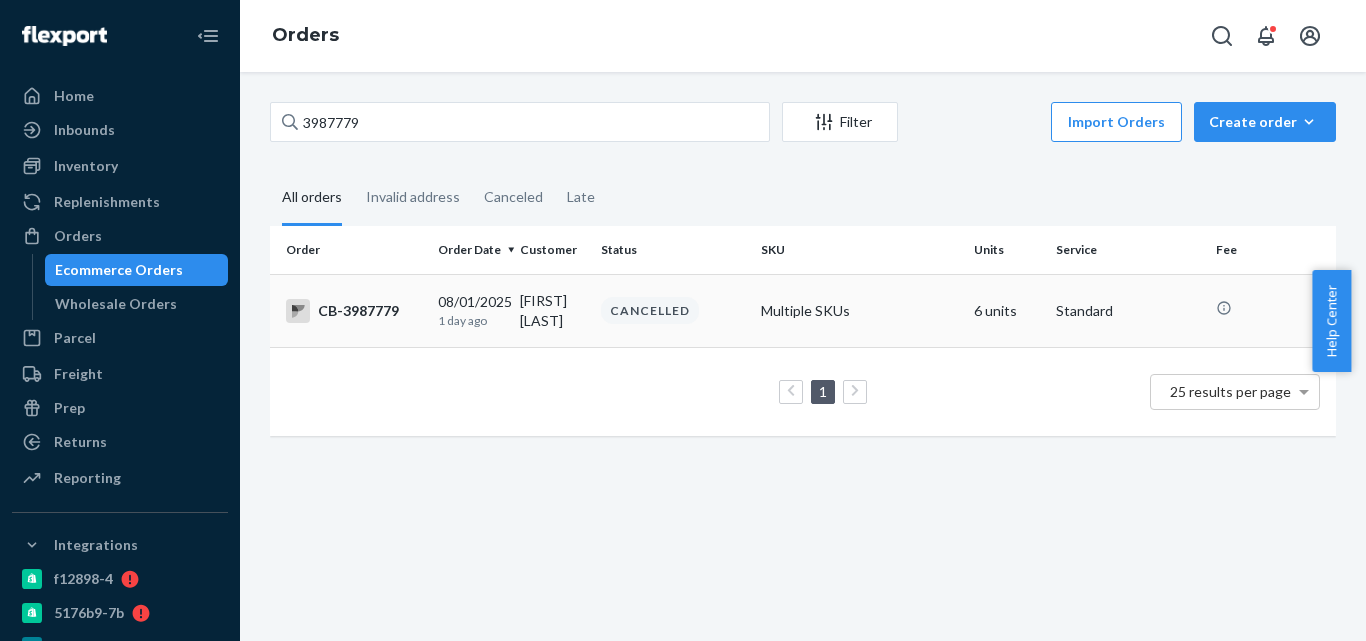 click on "Multiple SKUs" at bounding box center (859, 310) 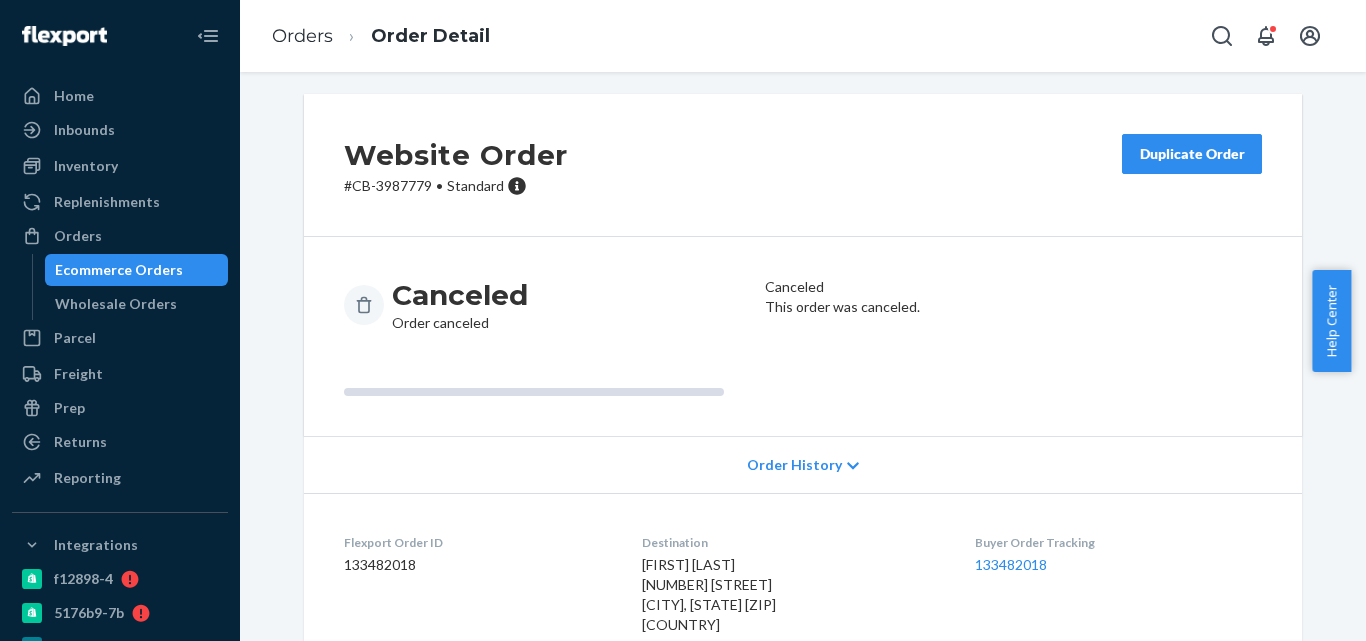 scroll, scrollTop: 0, scrollLeft: 0, axis: both 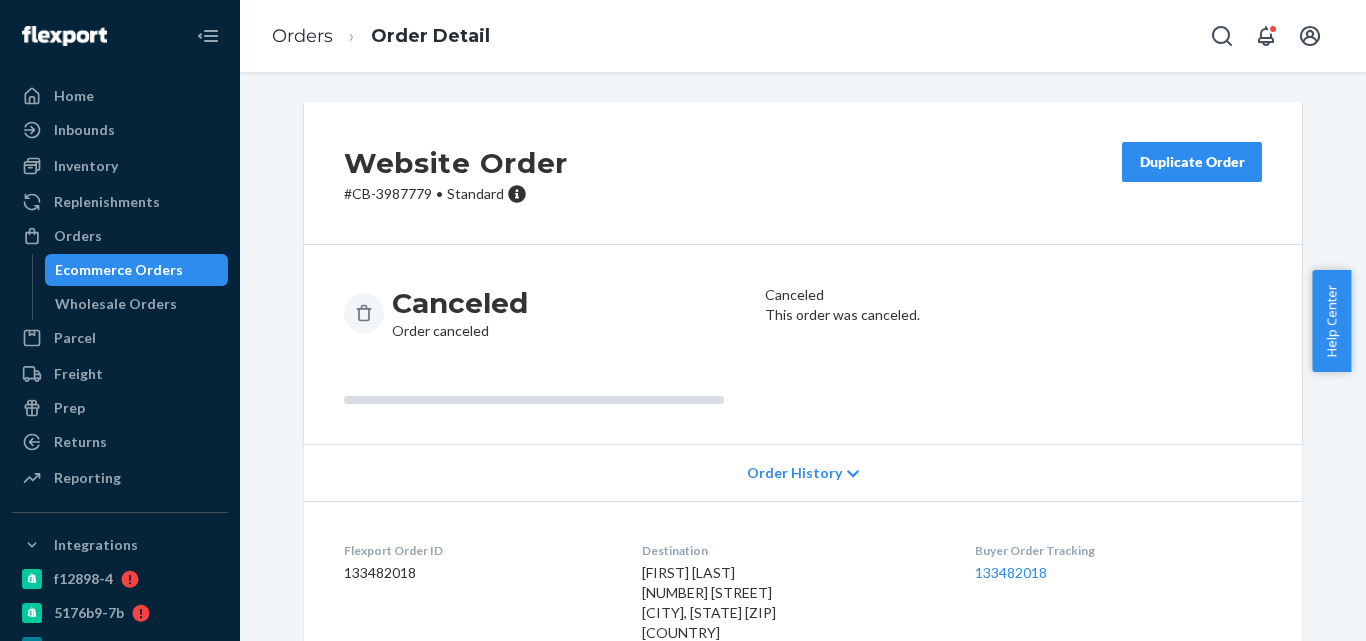 click on "Duplicate Order" at bounding box center [1192, 162] 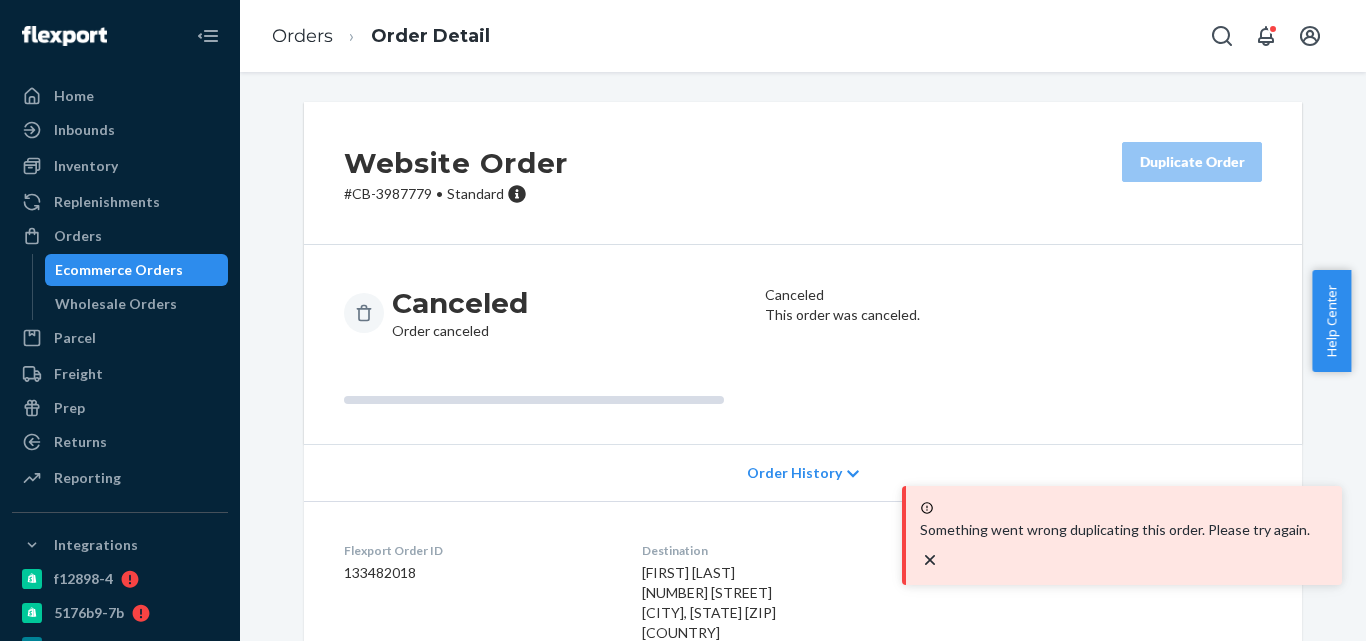 click 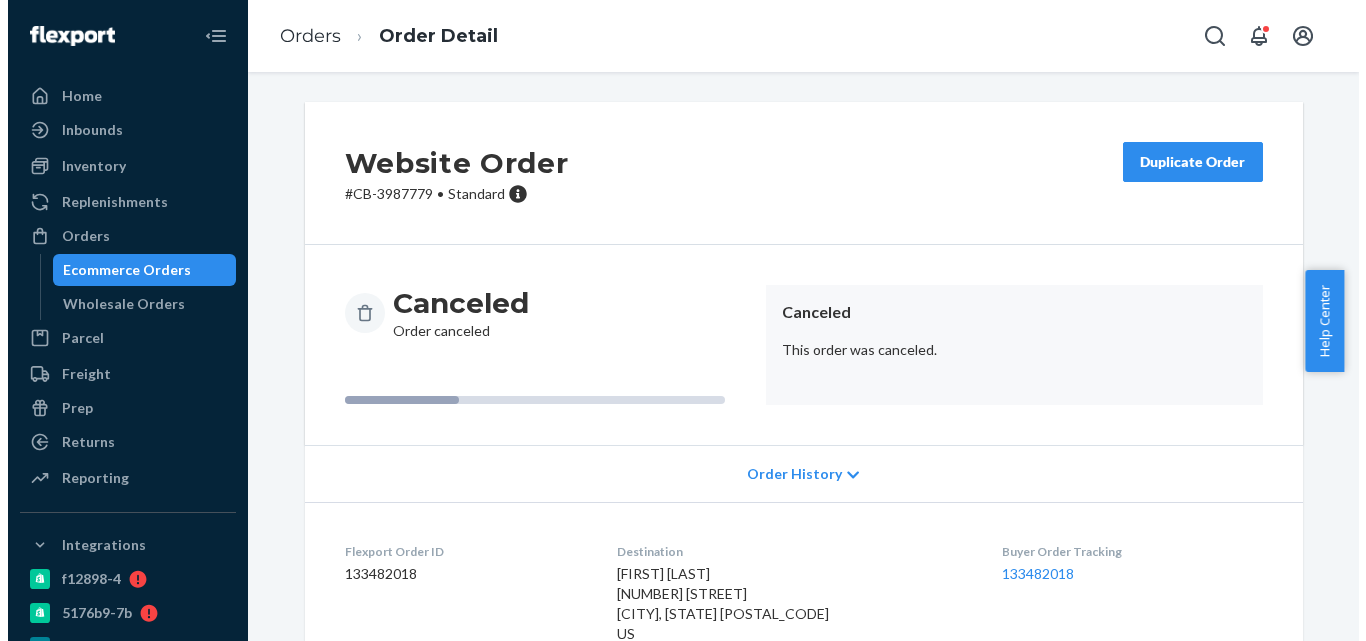 scroll, scrollTop: 0, scrollLeft: 0, axis: both 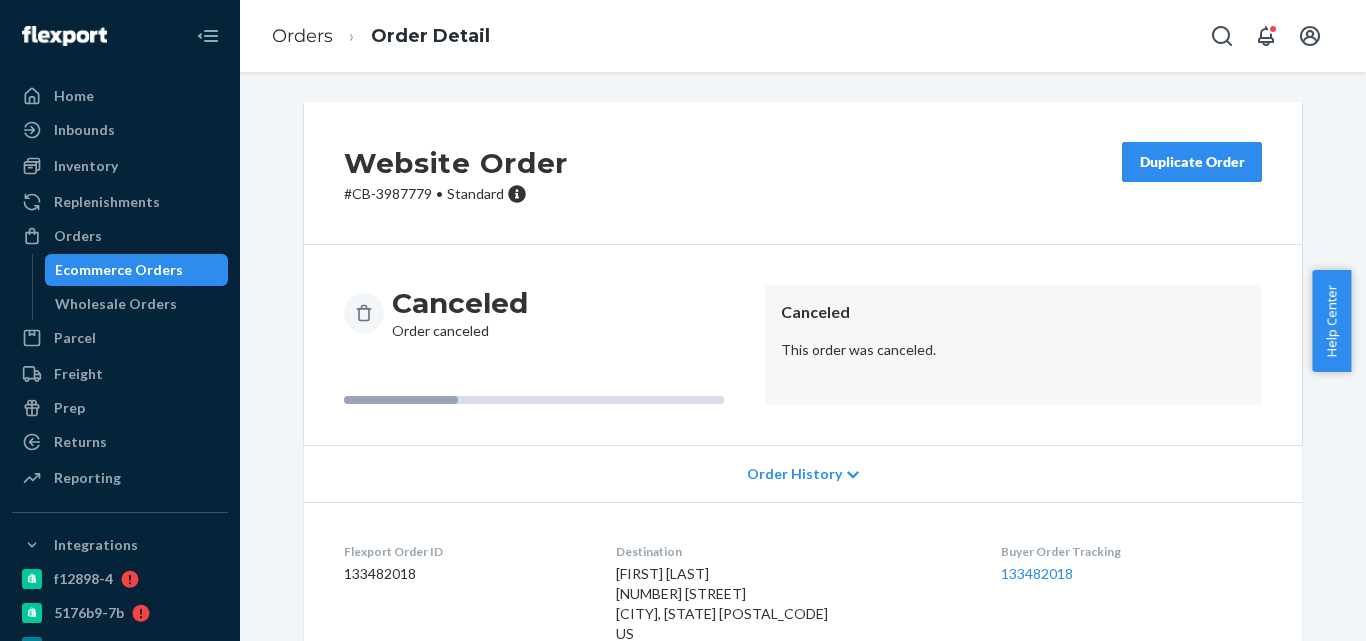 click on "Ecommerce Orders" at bounding box center [137, 270] 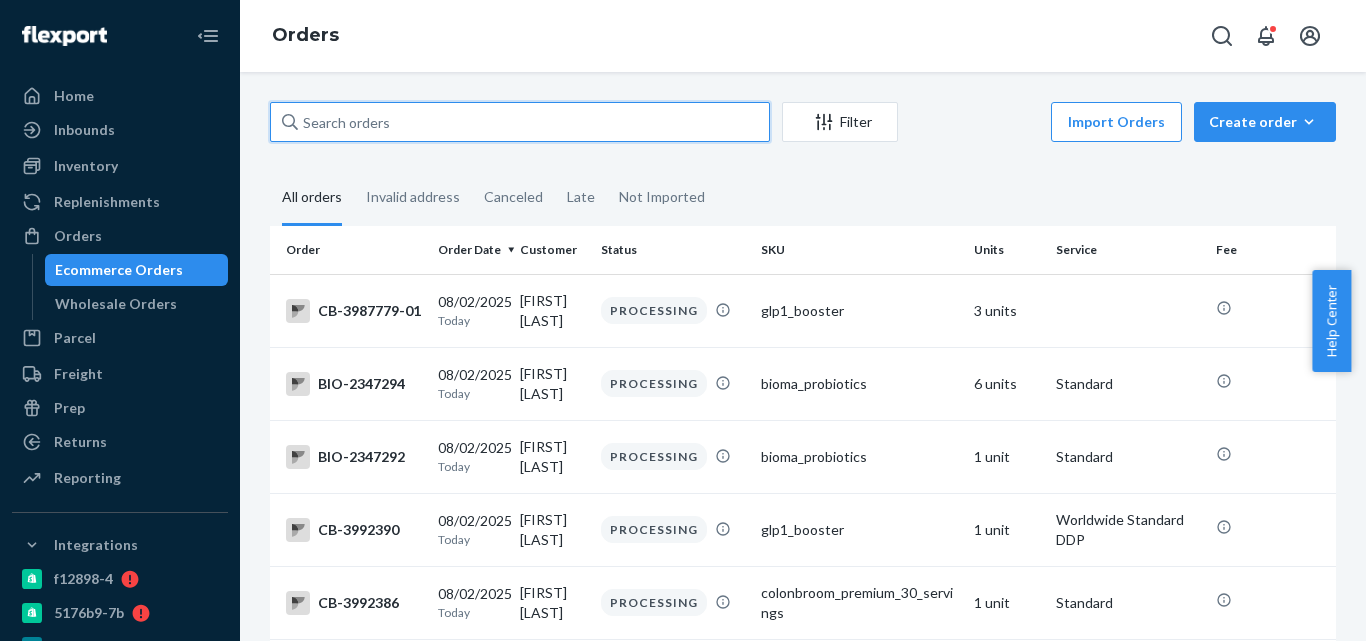 click at bounding box center (520, 122) 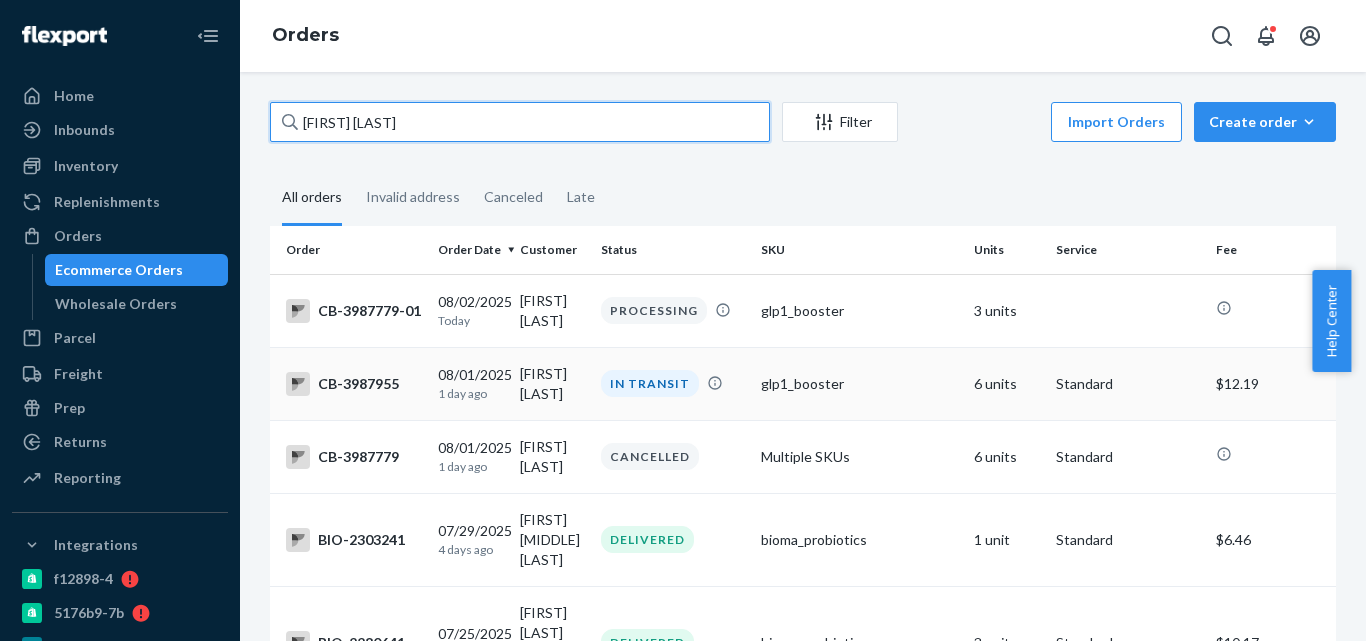 type on "[FIRST] [LAST]" 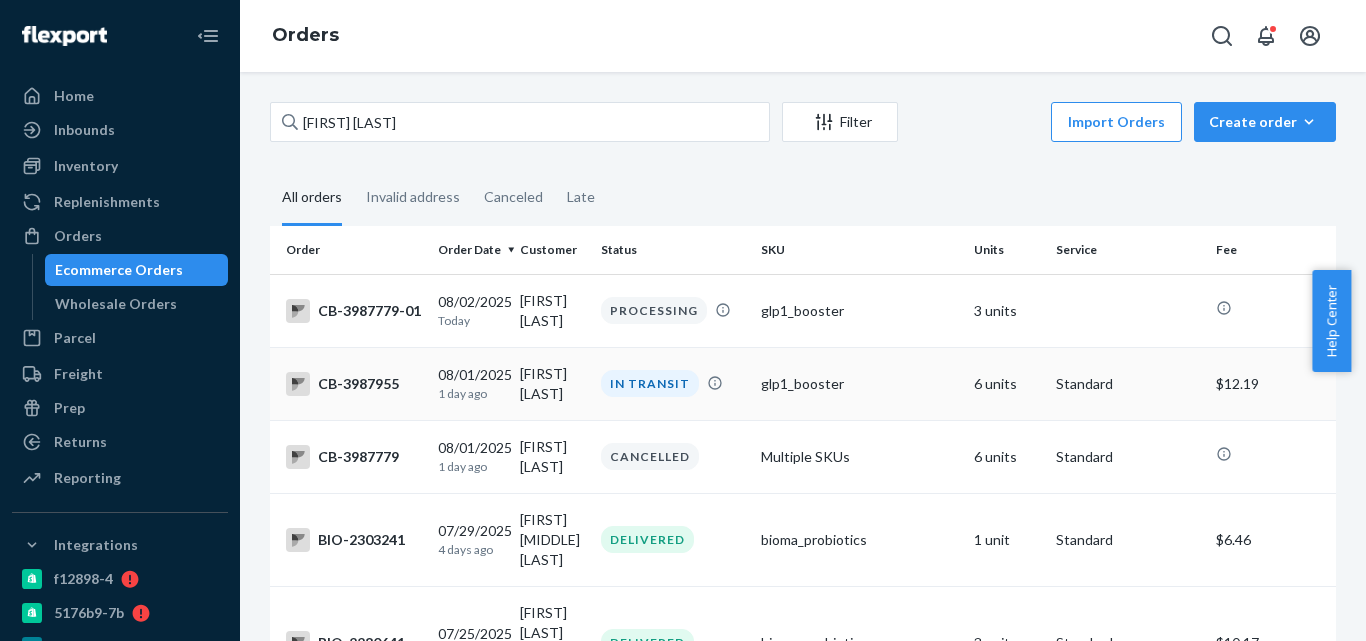 click on "glp1_booster" at bounding box center [859, 384] 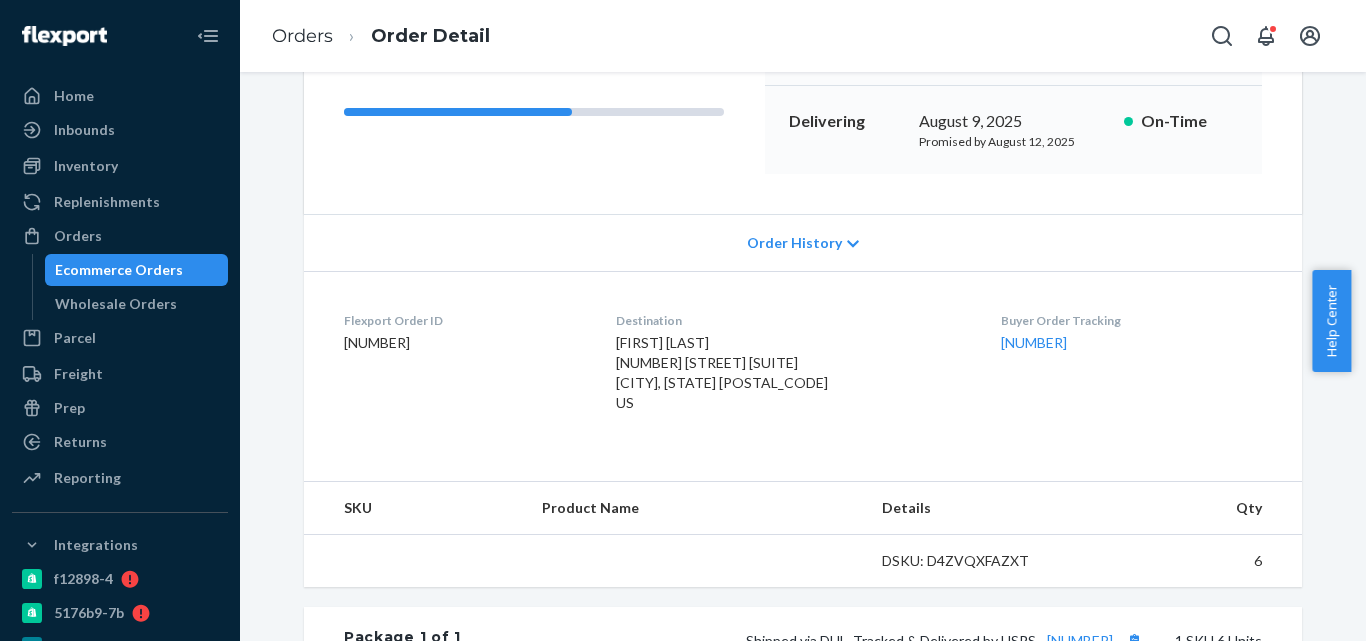 scroll, scrollTop: 300, scrollLeft: 0, axis: vertical 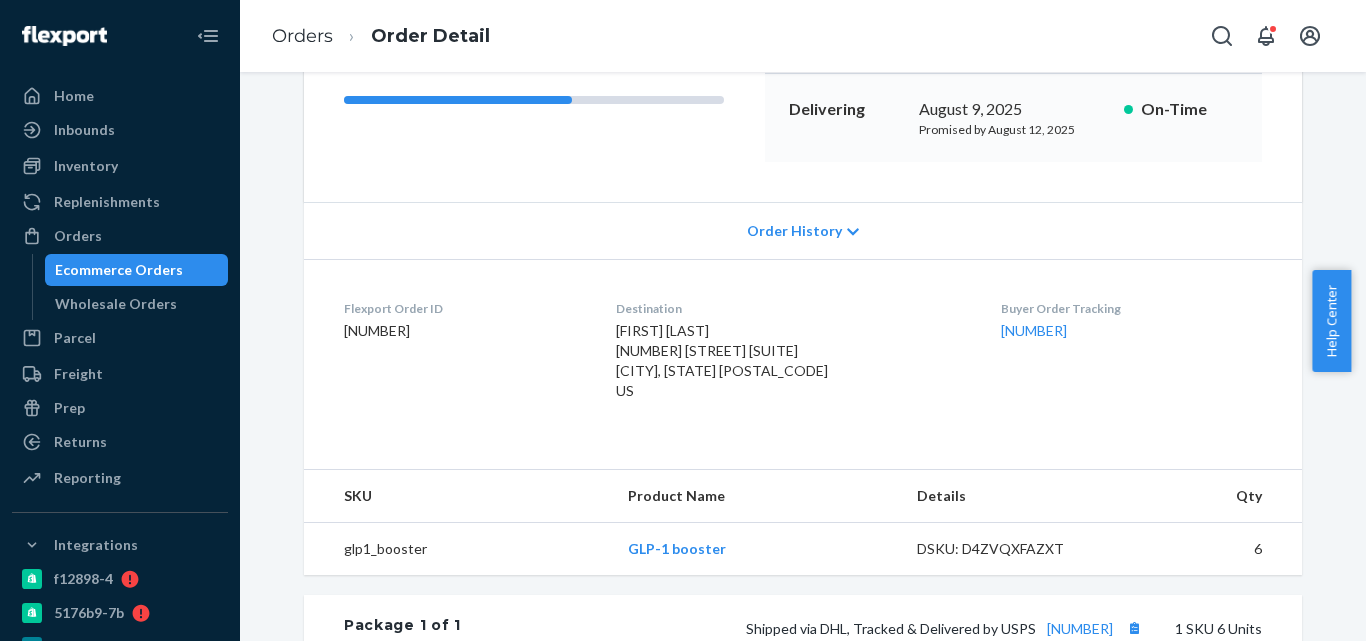 click on "Ecommerce Orders" at bounding box center (137, 270) 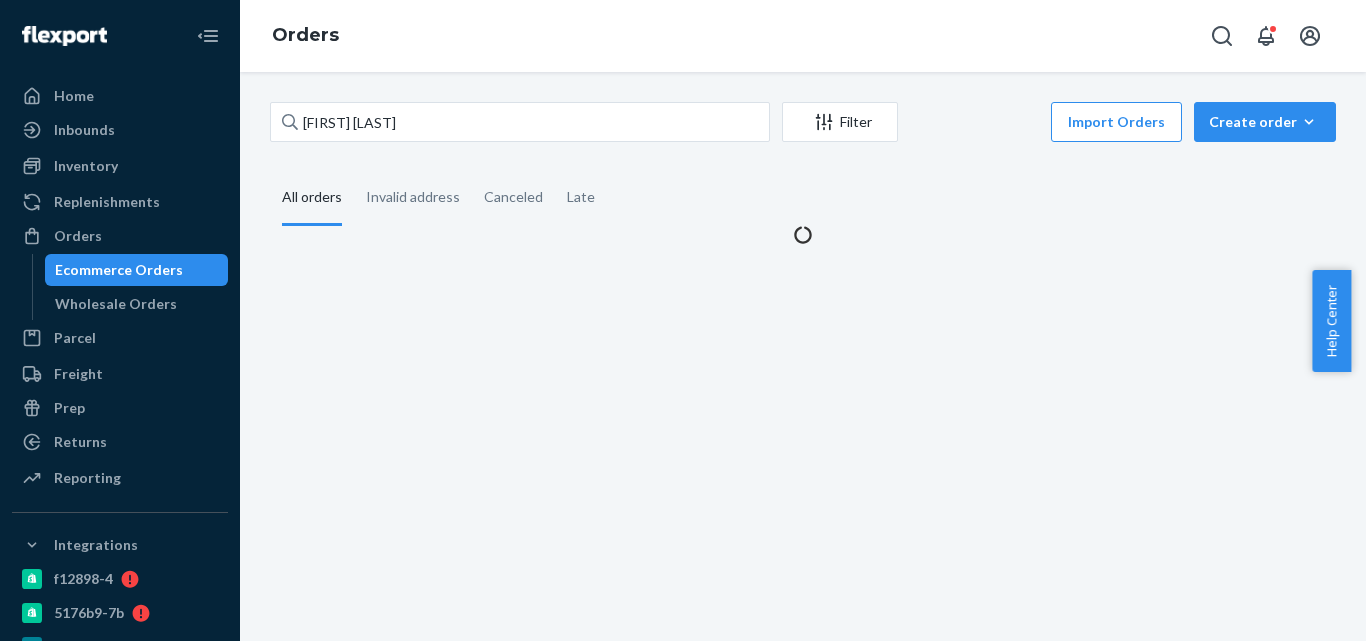 scroll, scrollTop: 0, scrollLeft: 0, axis: both 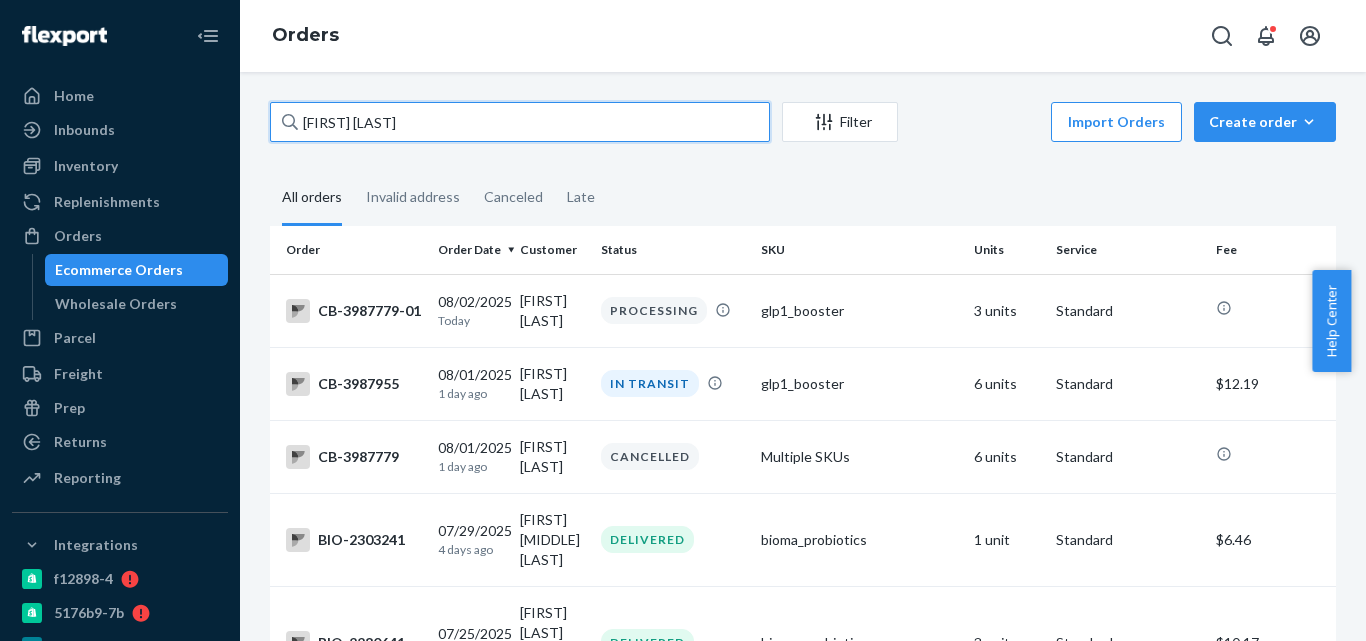 drag, startPoint x: 494, startPoint y: 129, endPoint x: 260, endPoint y: 125, distance: 234.03418 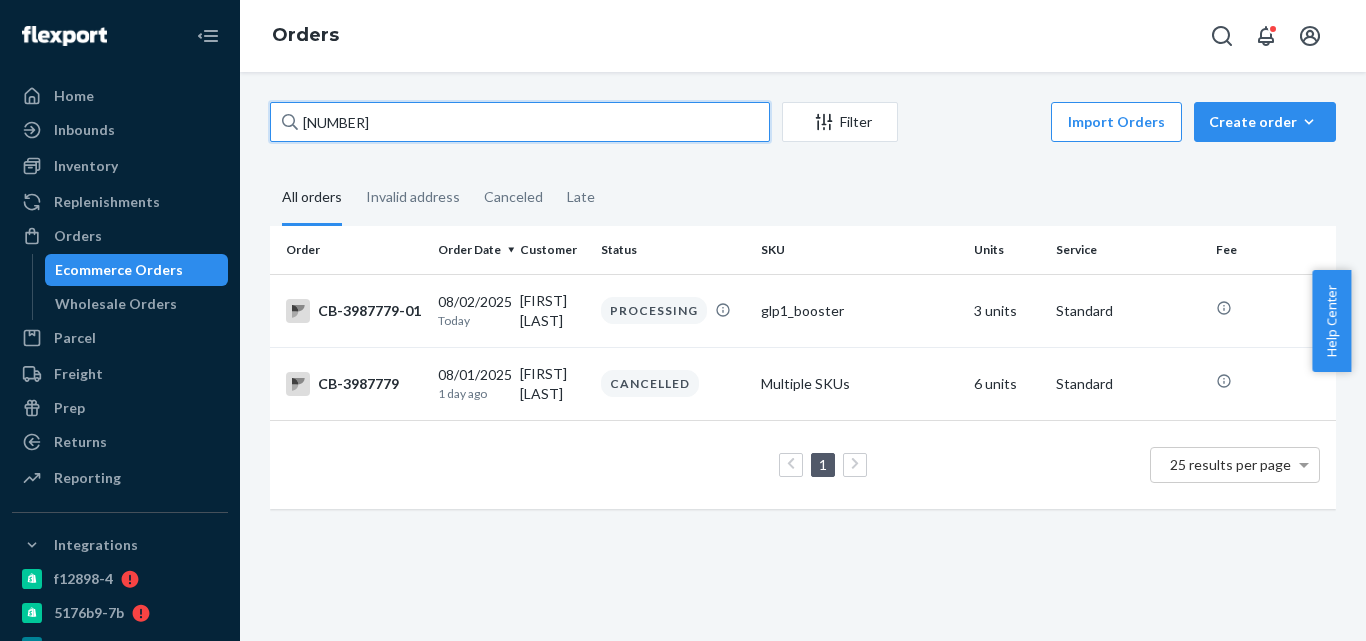 type on "3987779" 